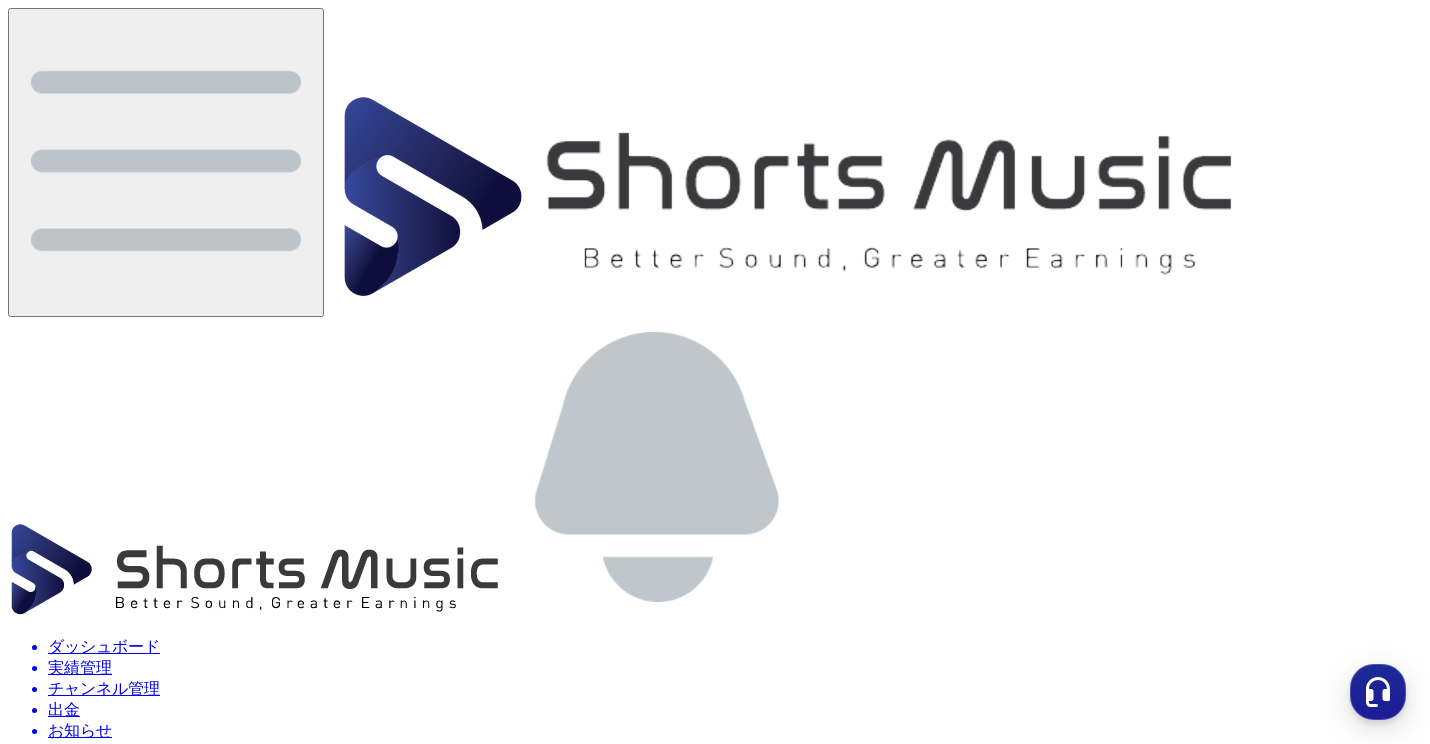 scroll, scrollTop: 0, scrollLeft: 0, axis: both 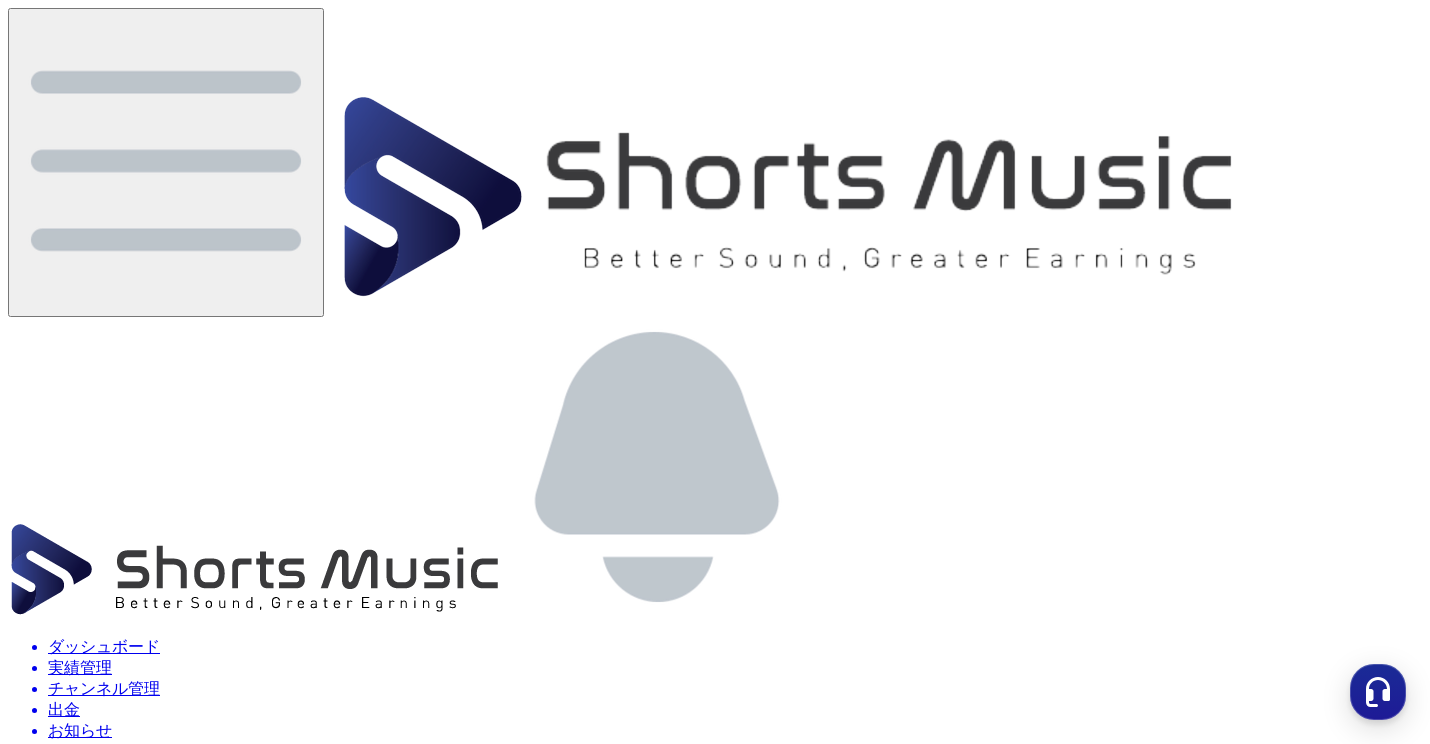 click on "実績管理" at bounding box center [735, 668] 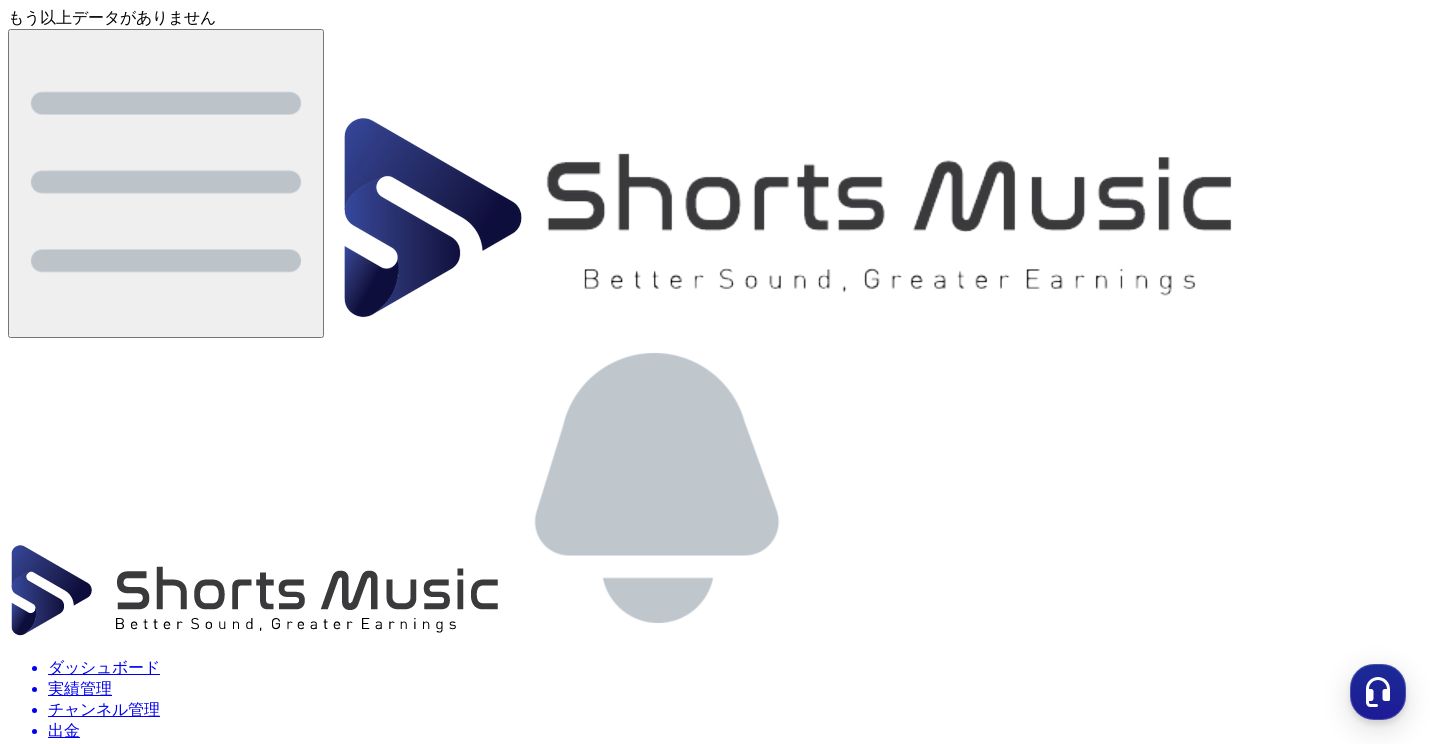 click on "日別実績" at bounding box center (96, 3033) 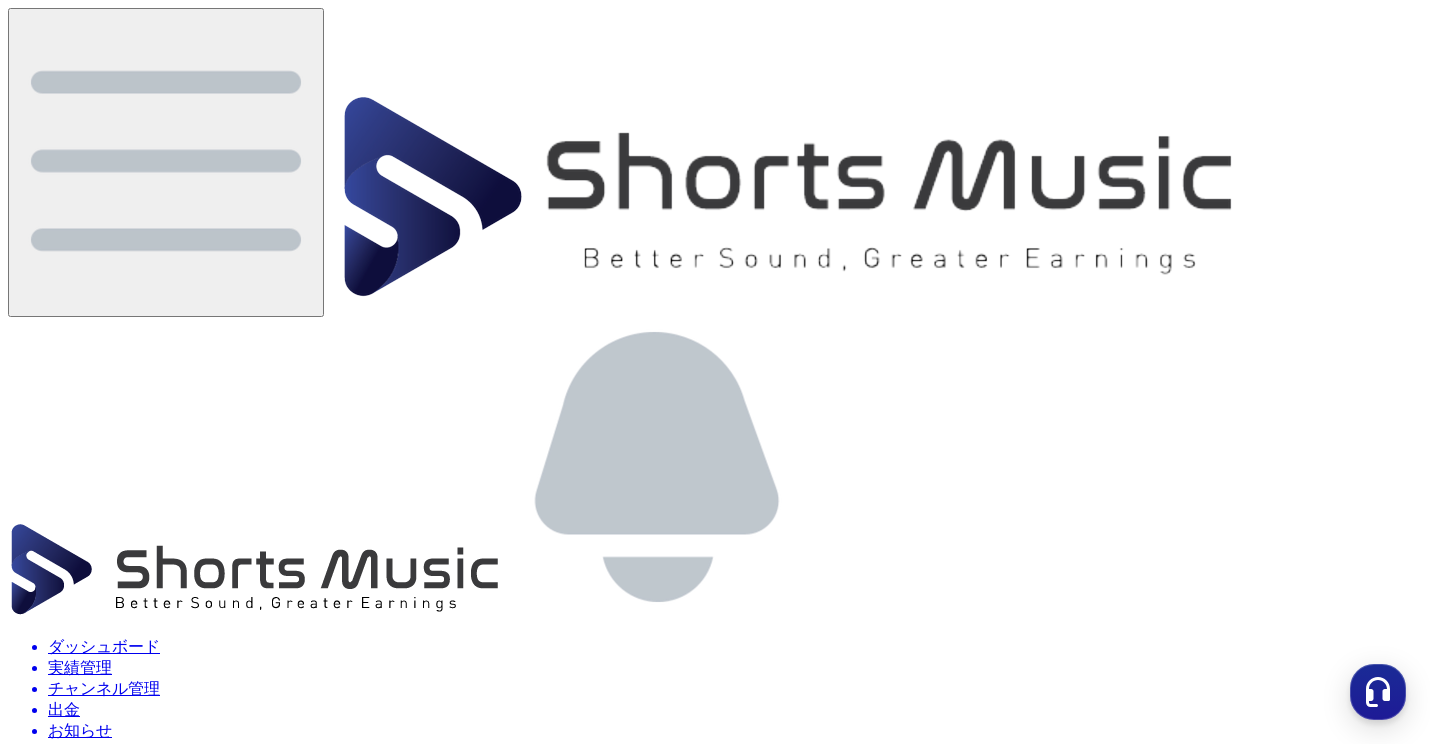click on "チャンネル管理       チャンネル     クリウェアでチャンネルを登録する" at bounding box center [715, 2944] 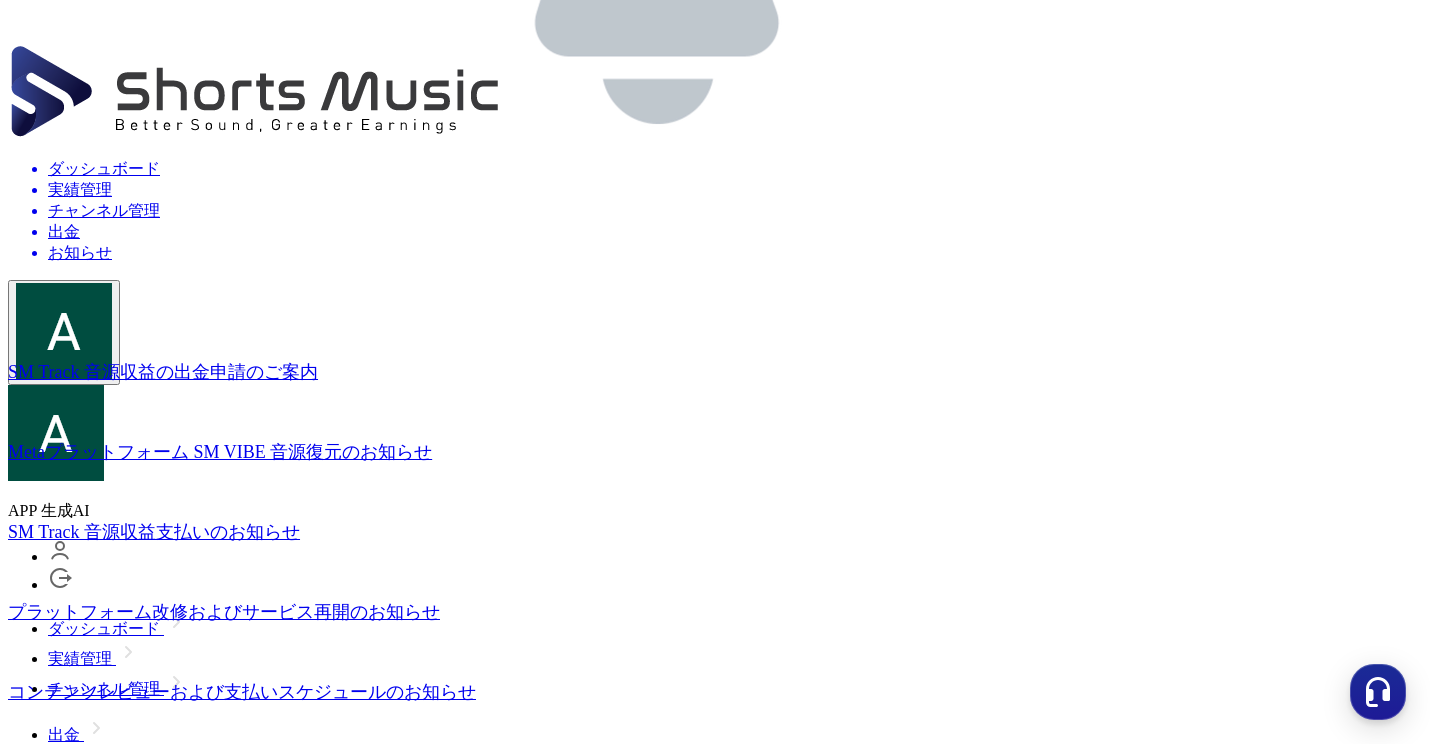 click on ""ダッシュボードのデータは、予想収益が集計された後に確認できます。" at bounding box center [715, 2639] 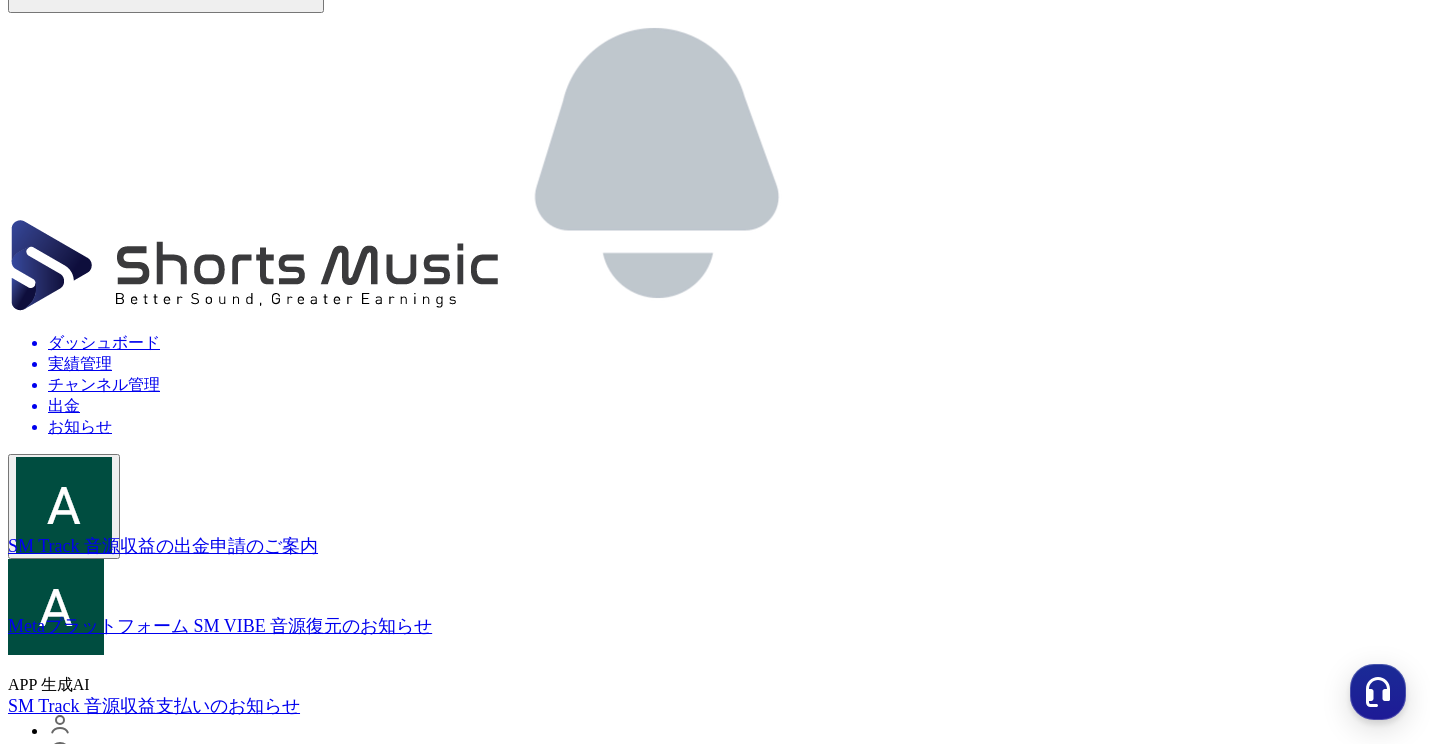 scroll, scrollTop: 0, scrollLeft: 0, axis: both 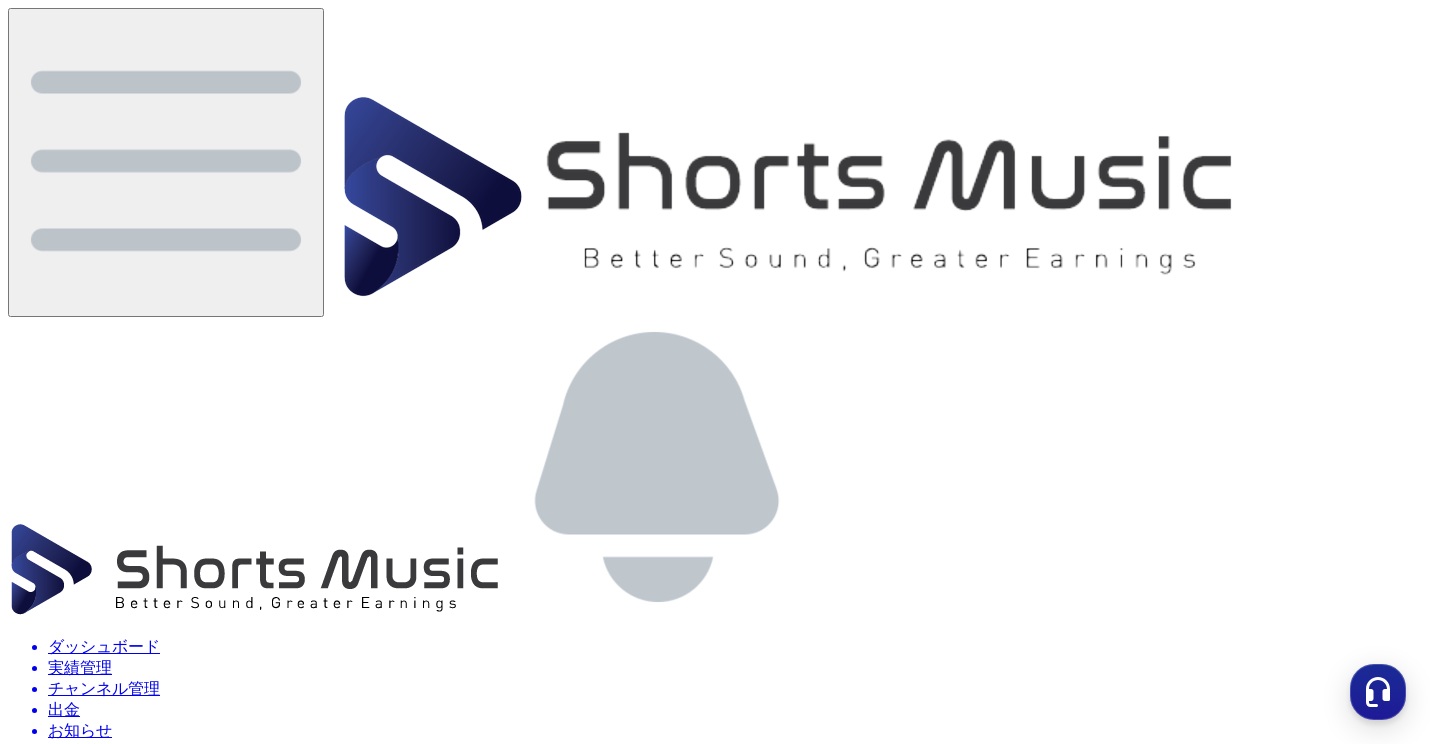 click on "お知らせ" at bounding box center (735, 731) 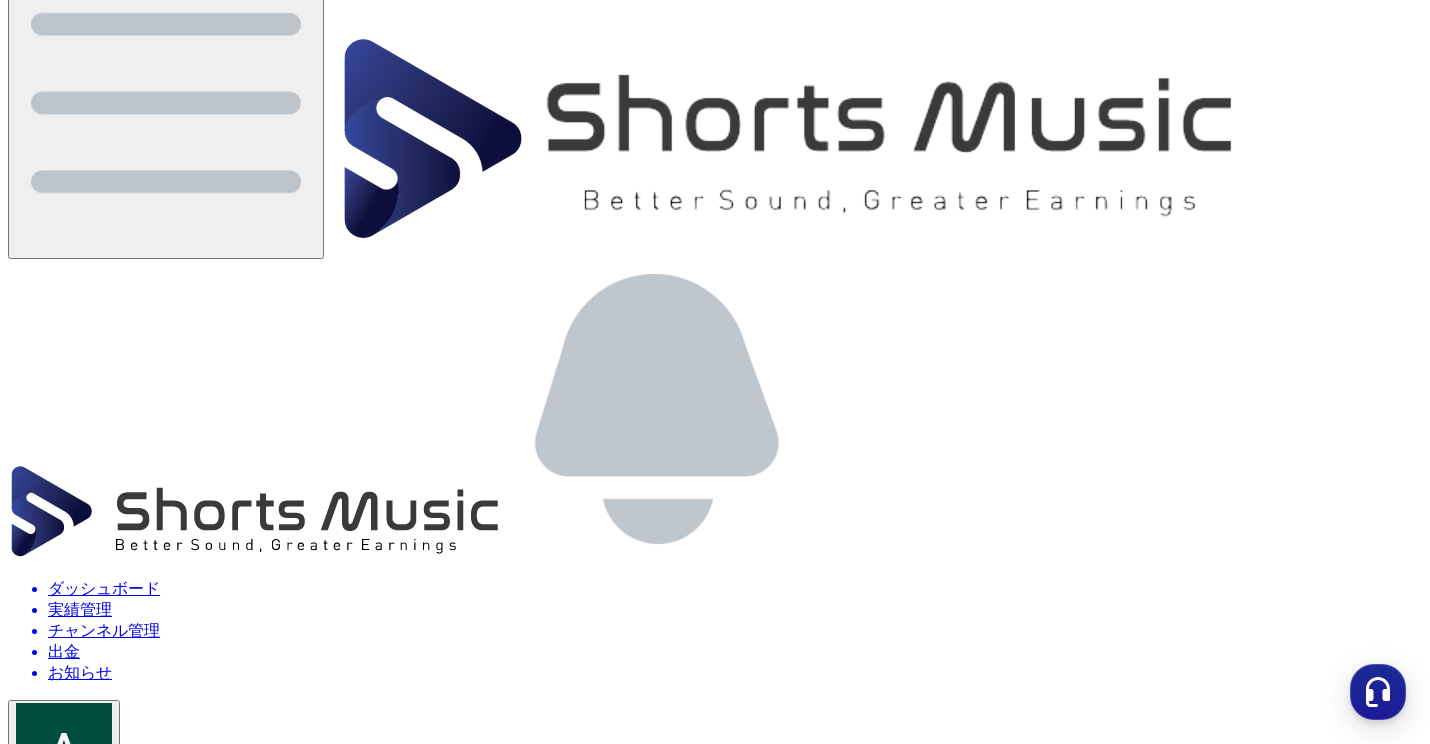 scroll, scrollTop: 0, scrollLeft: 0, axis: both 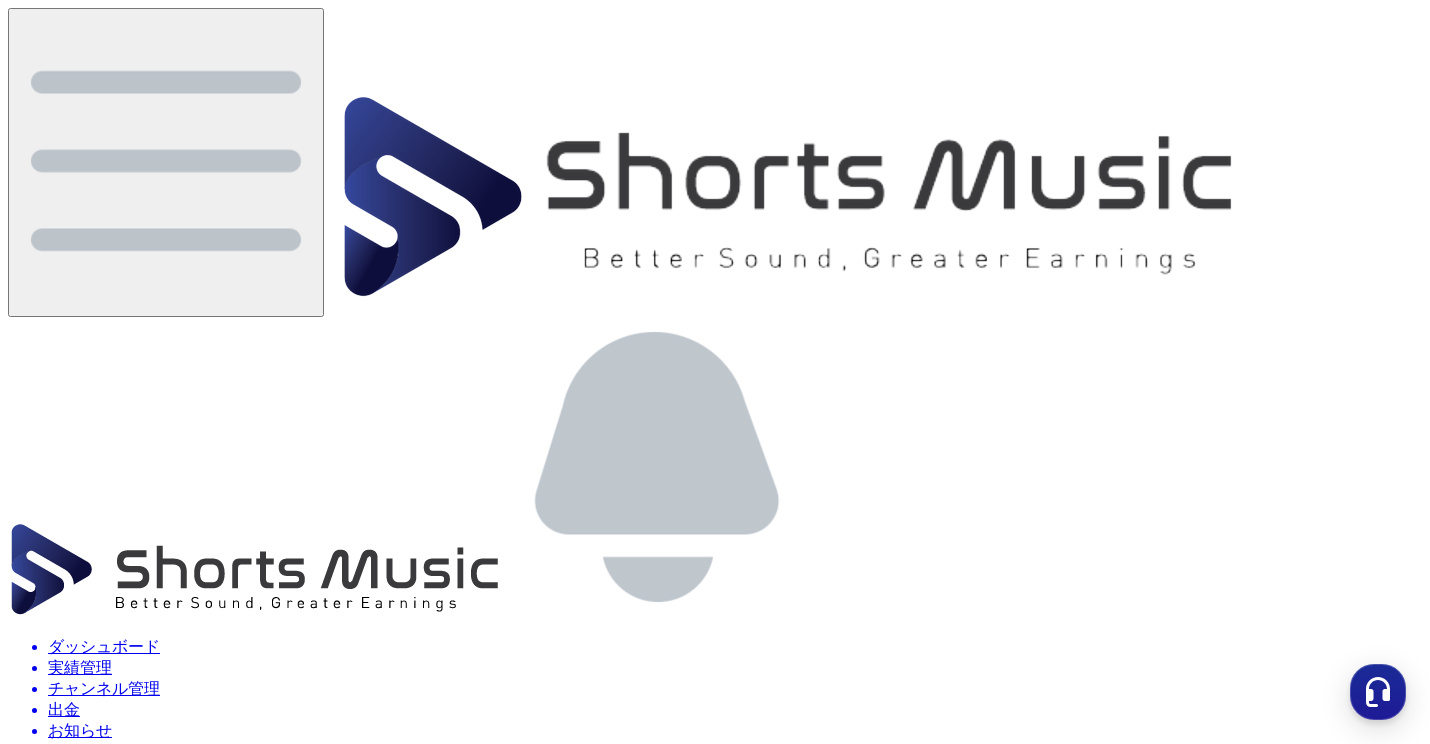 click on "出金" at bounding box center [735, 710] 